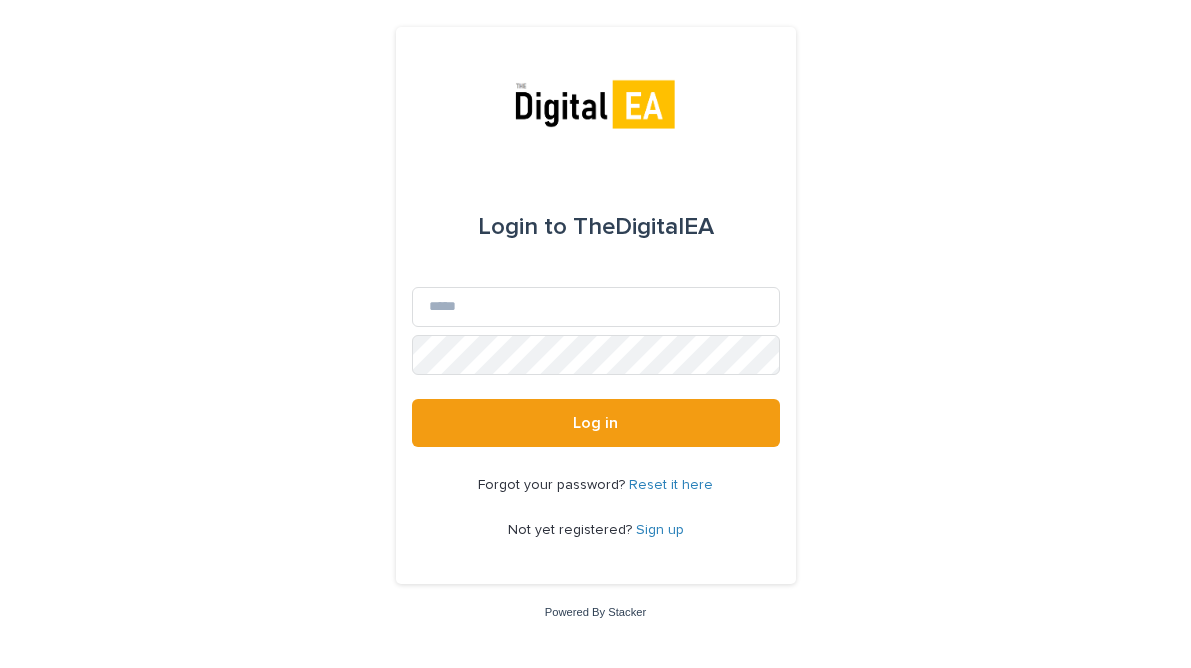scroll, scrollTop: 0, scrollLeft: 0, axis: both 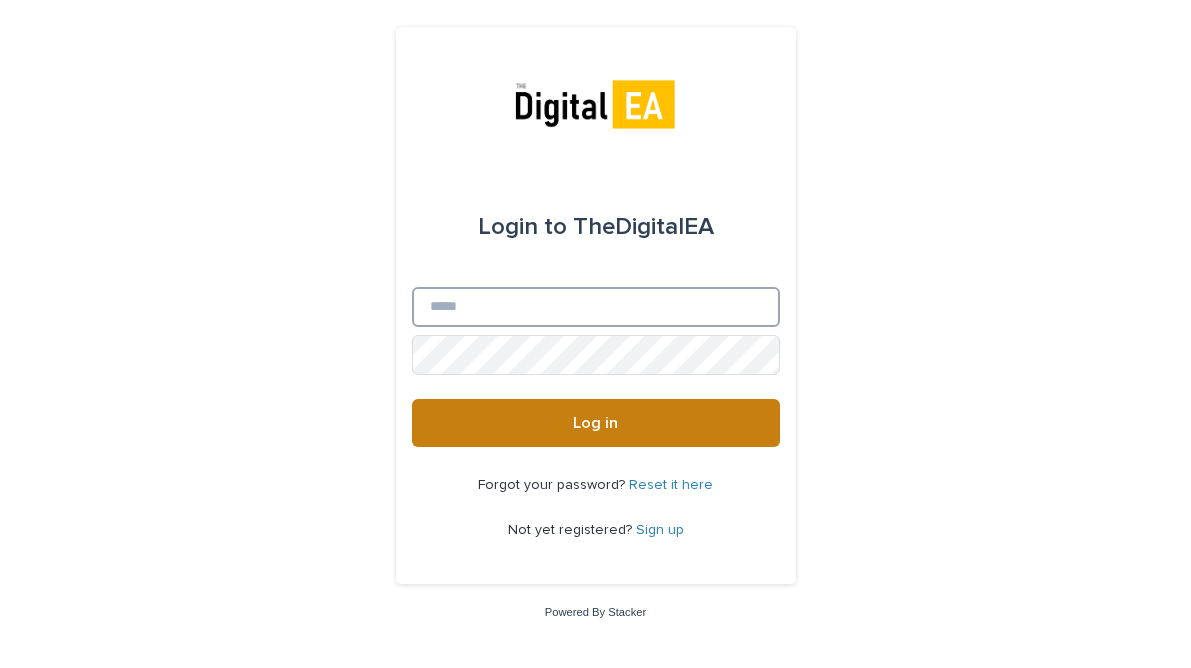 type on "**********" 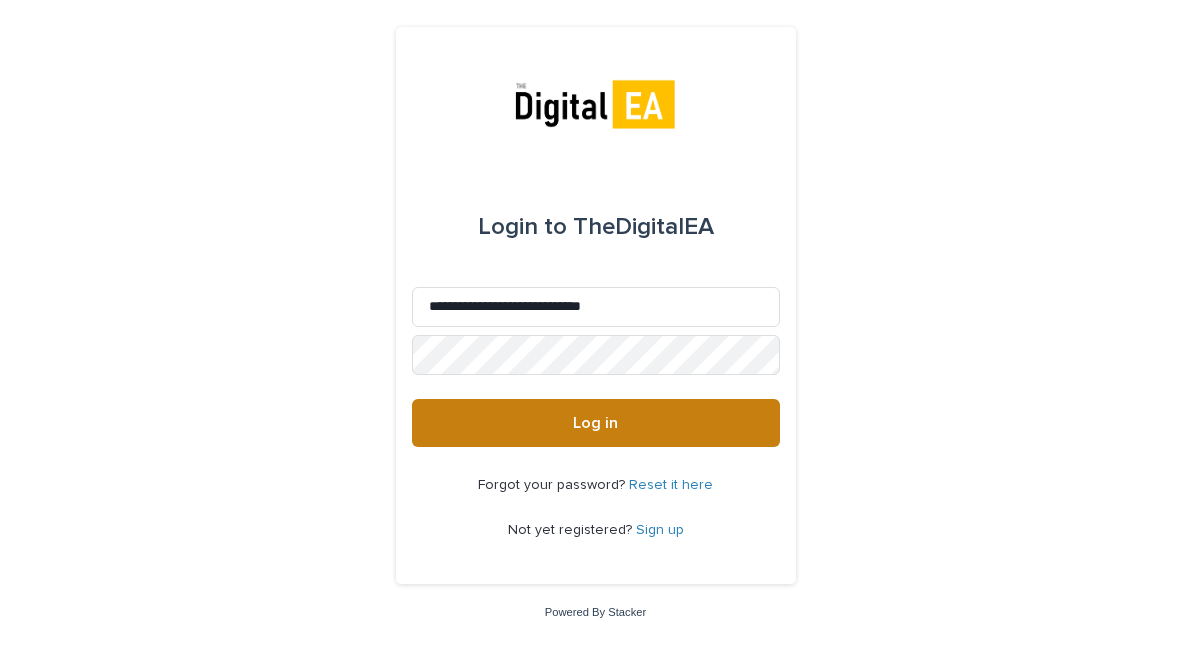 click on "Log in" at bounding box center (596, 423) 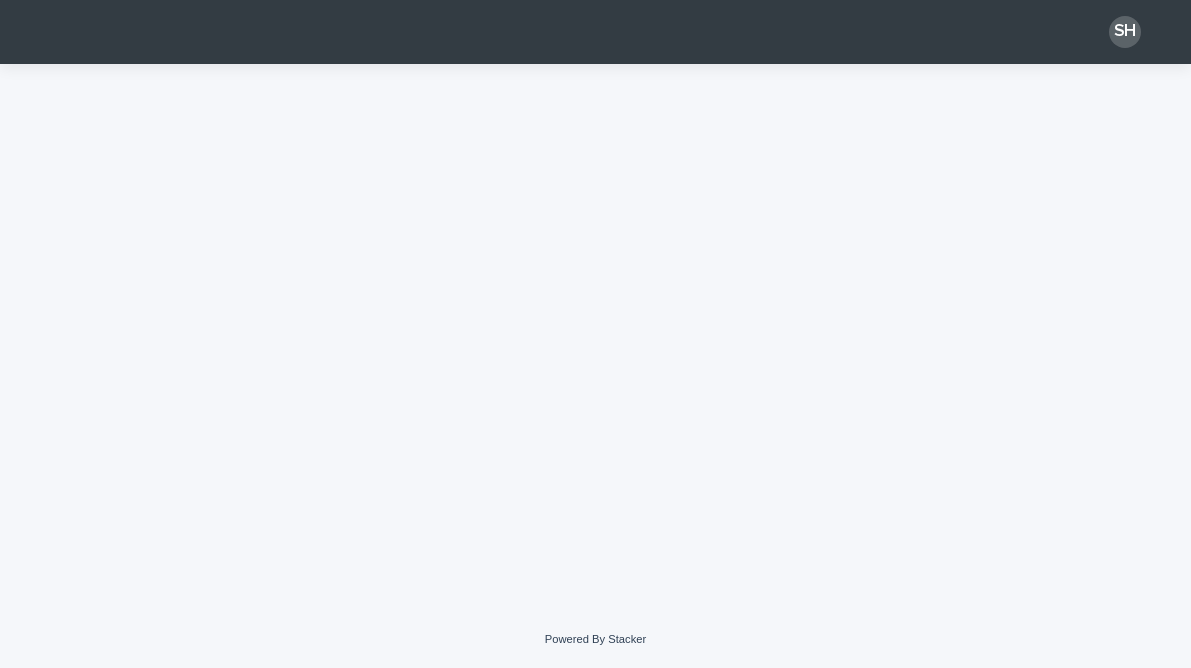 scroll, scrollTop: 0, scrollLeft: 0, axis: both 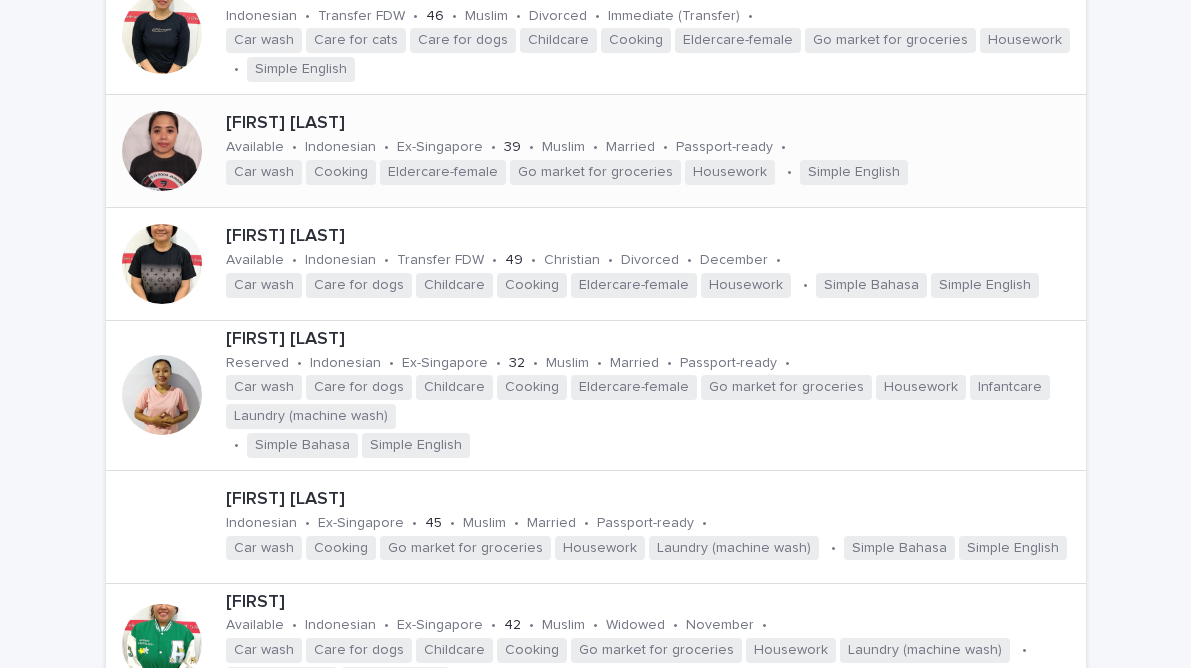 click at bounding box center (162, 151) 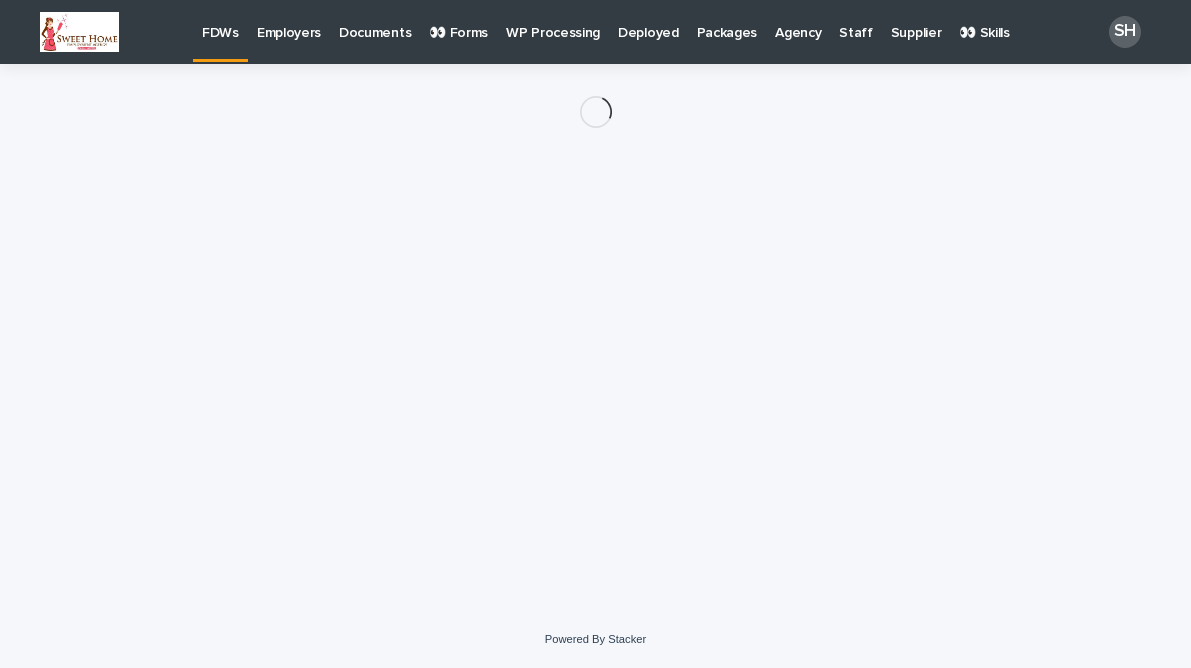 scroll, scrollTop: 0, scrollLeft: 0, axis: both 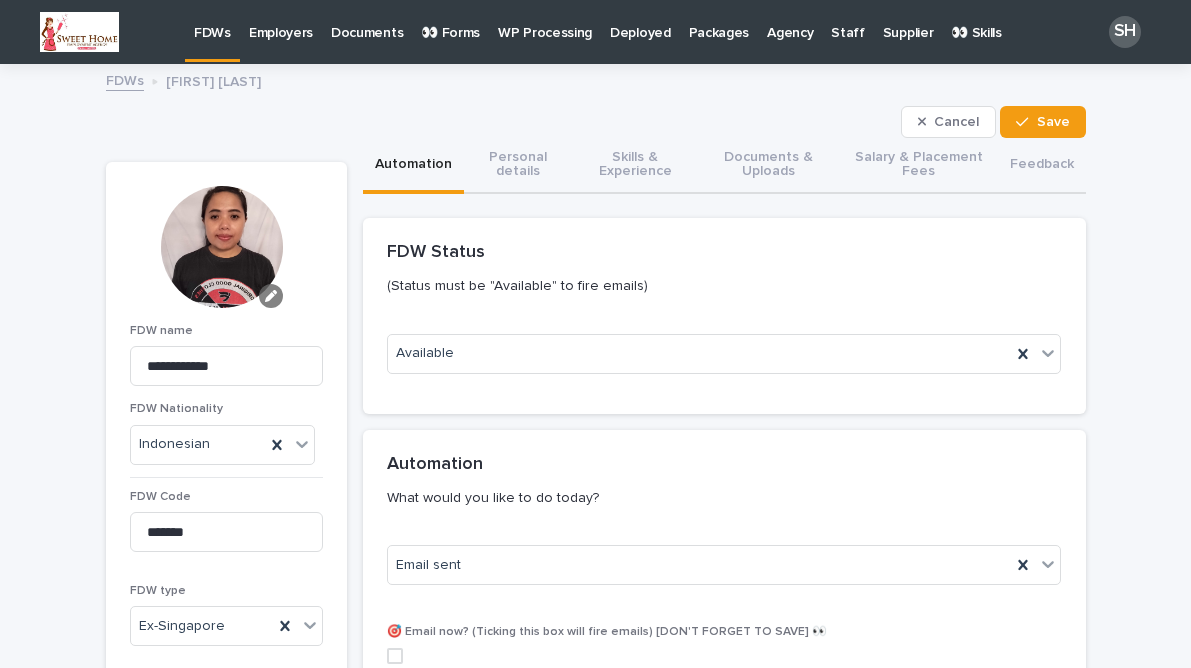 click 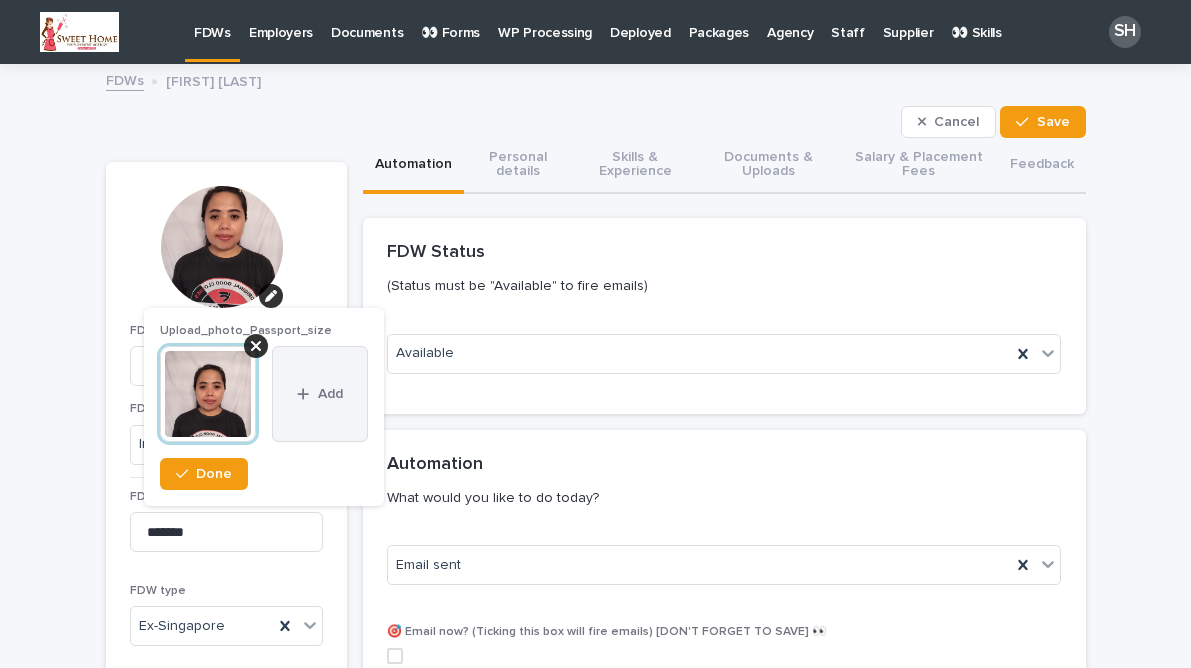 click on "Add" at bounding box center [320, 394] 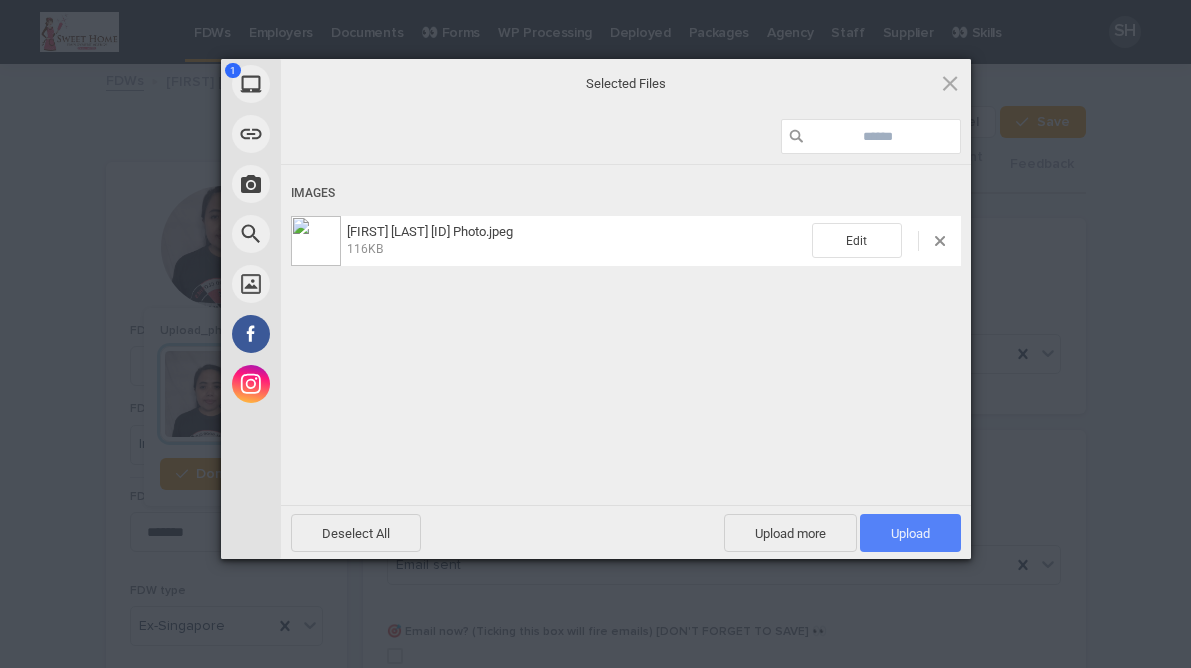 click on "Upload
1" at bounding box center (910, 533) 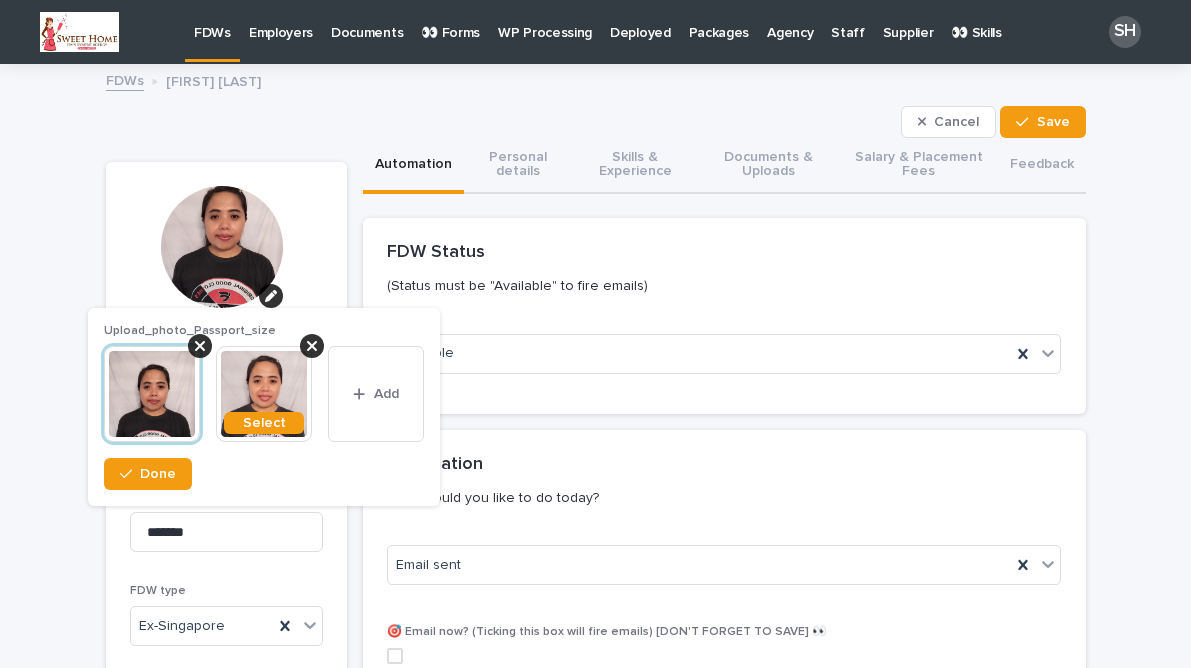 click at bounding box center (264, 394) 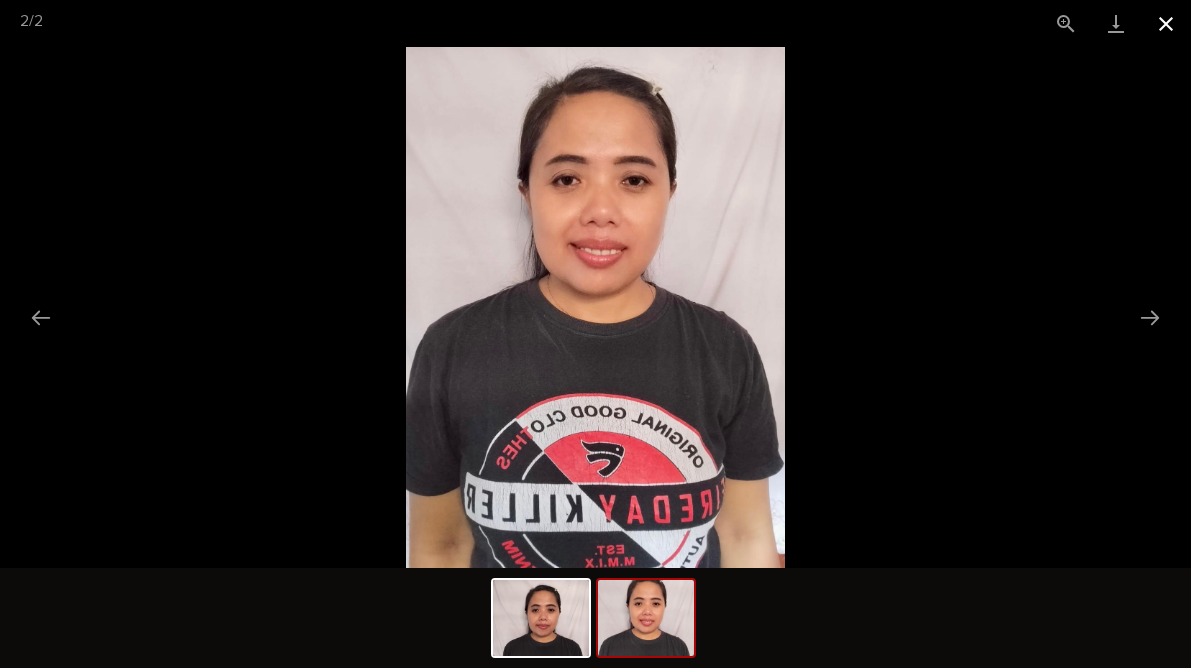 click at bounding box center (1166, 23) 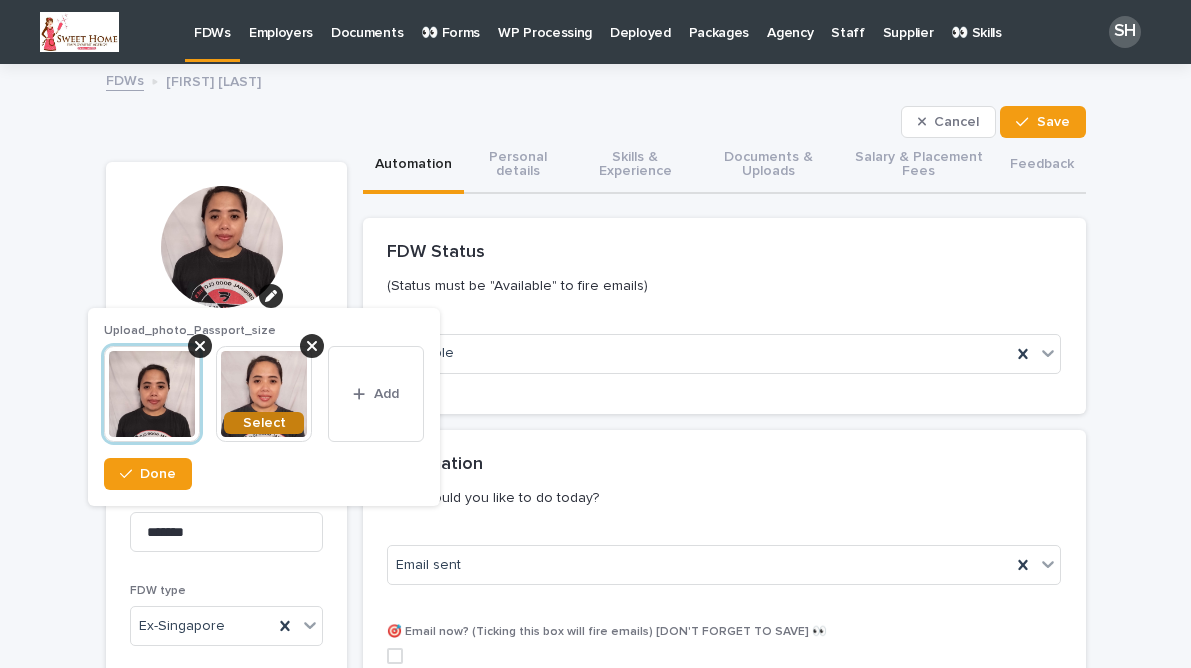 click on "Select" at bounding box center [264, 423] 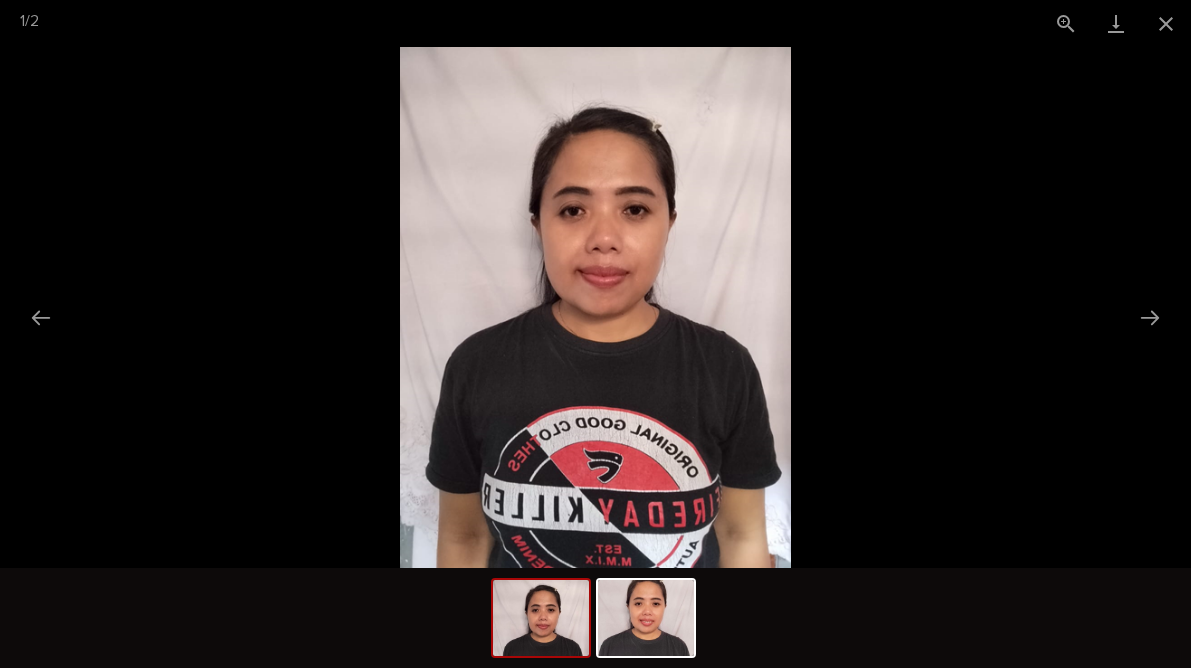 click at bounding box center (595, 307) 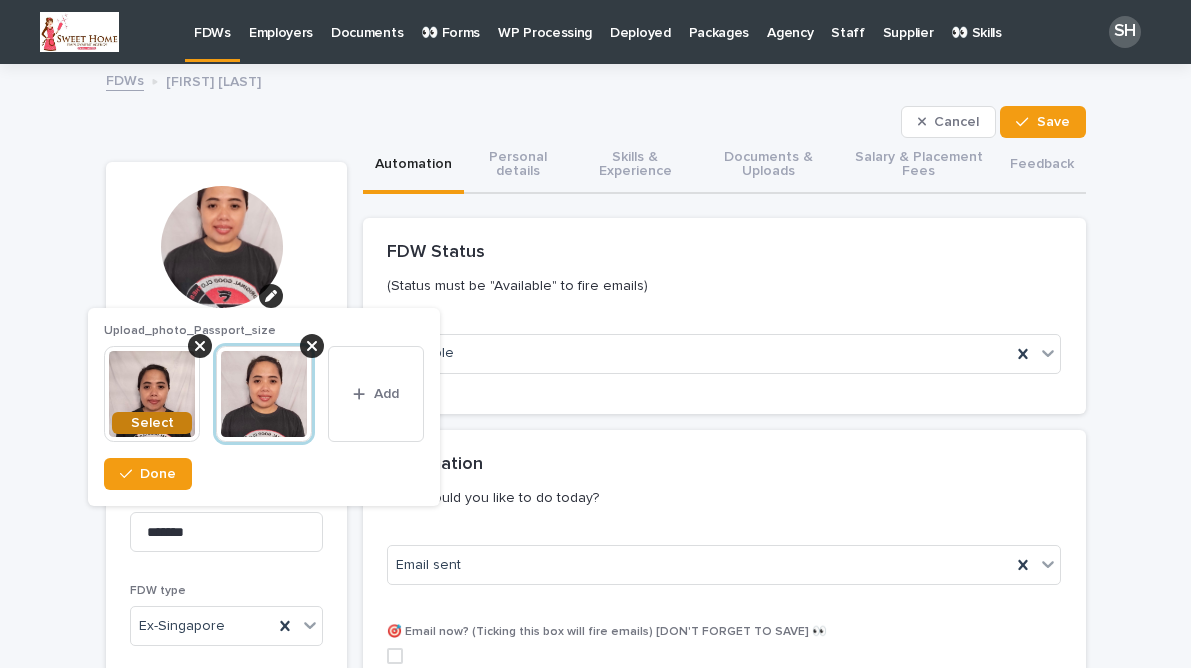 click on "Select" at bounding box center (152, 423) 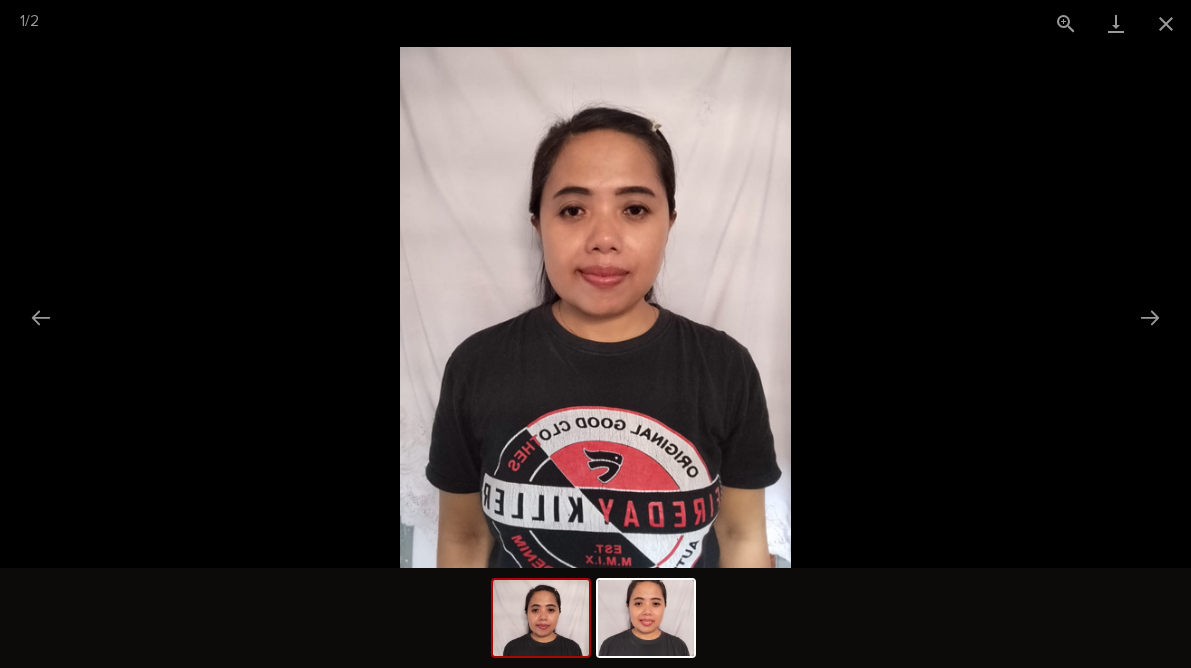 click at bounding box center [595, 307] 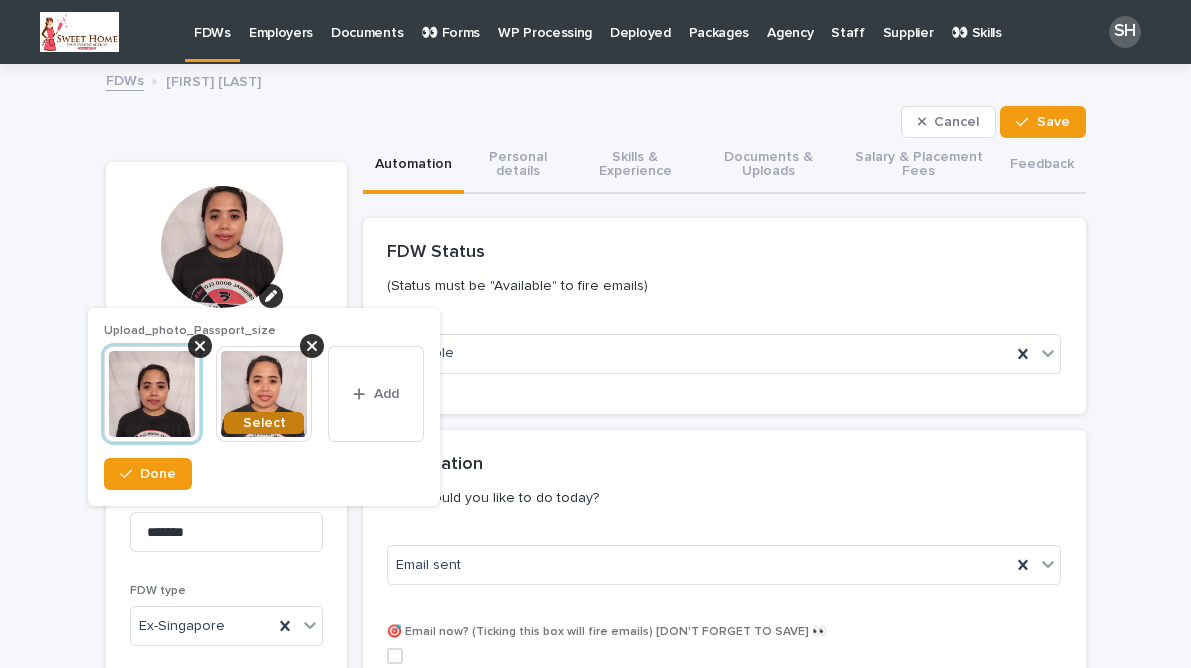 click on "Select" at bounding box center (264, 423) 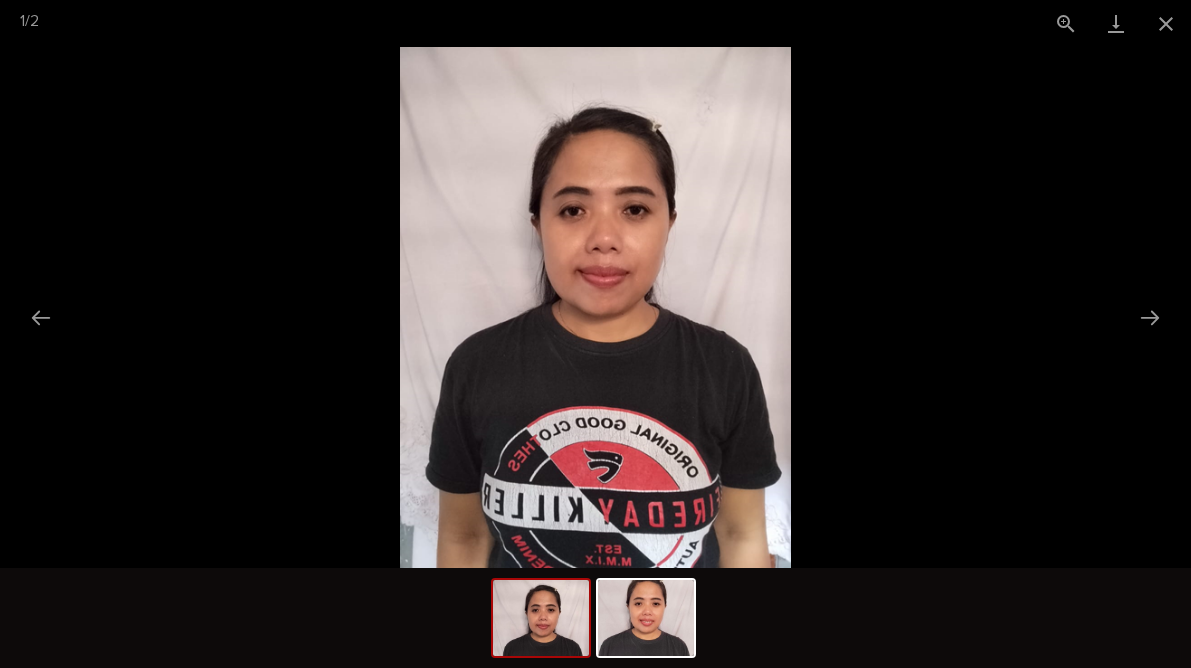 click at bounding box center (595, 307) 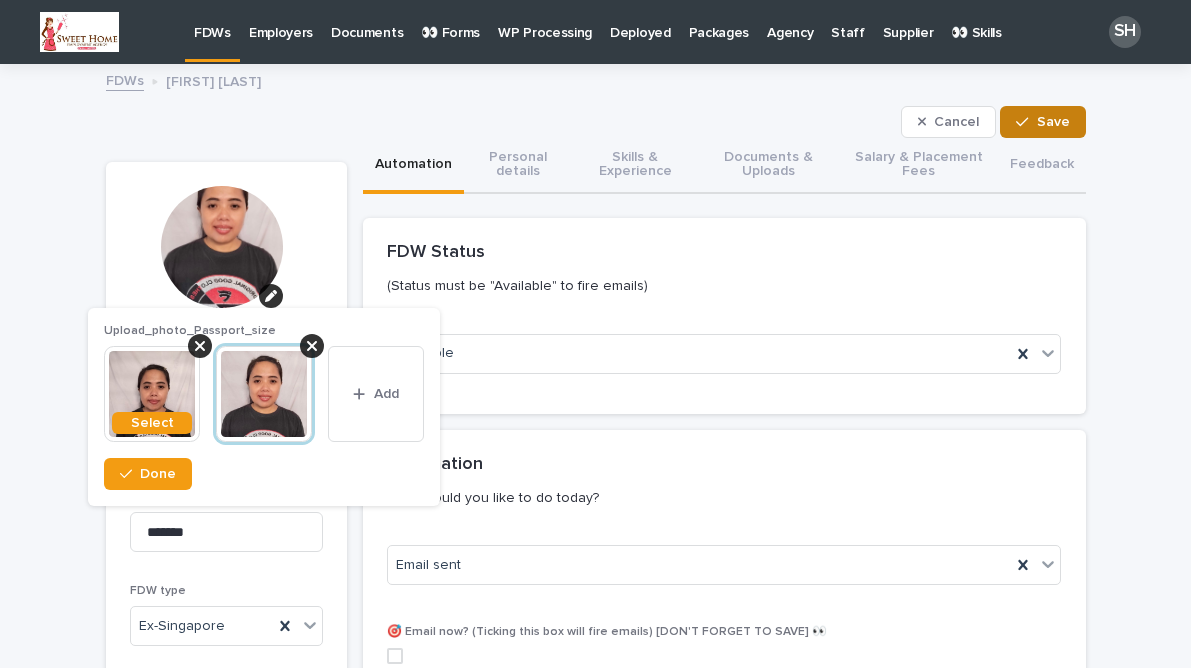click on "Save" at bounding box center (1042, 122) 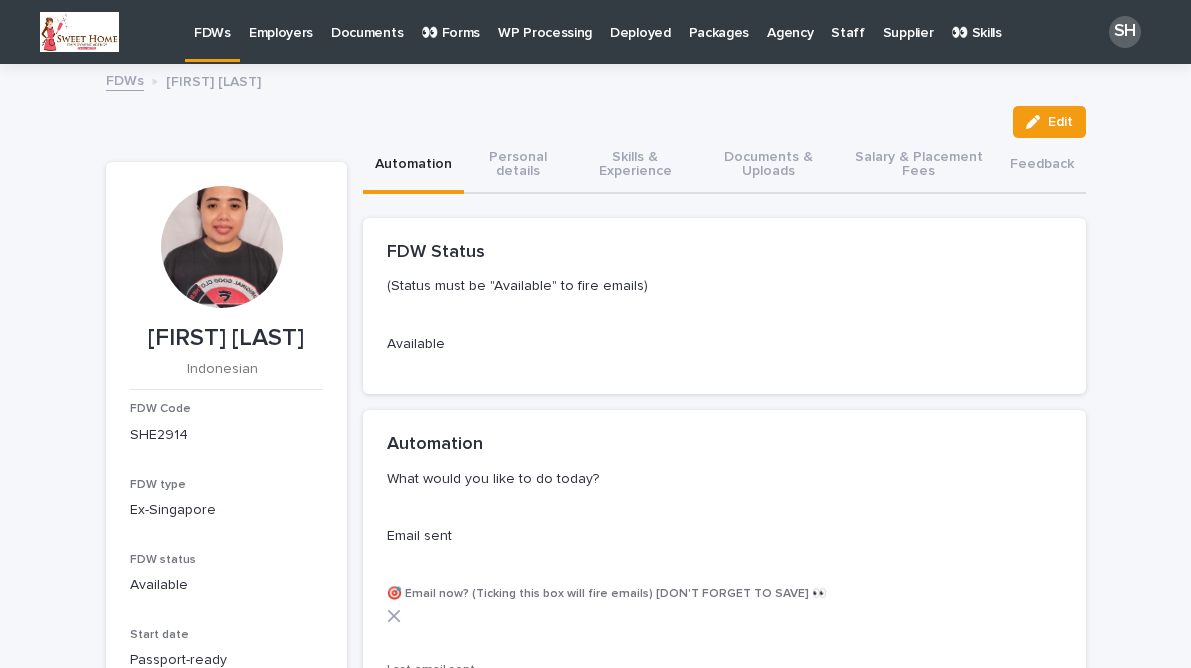click on "FDWs" at bounding box center (212, 21) 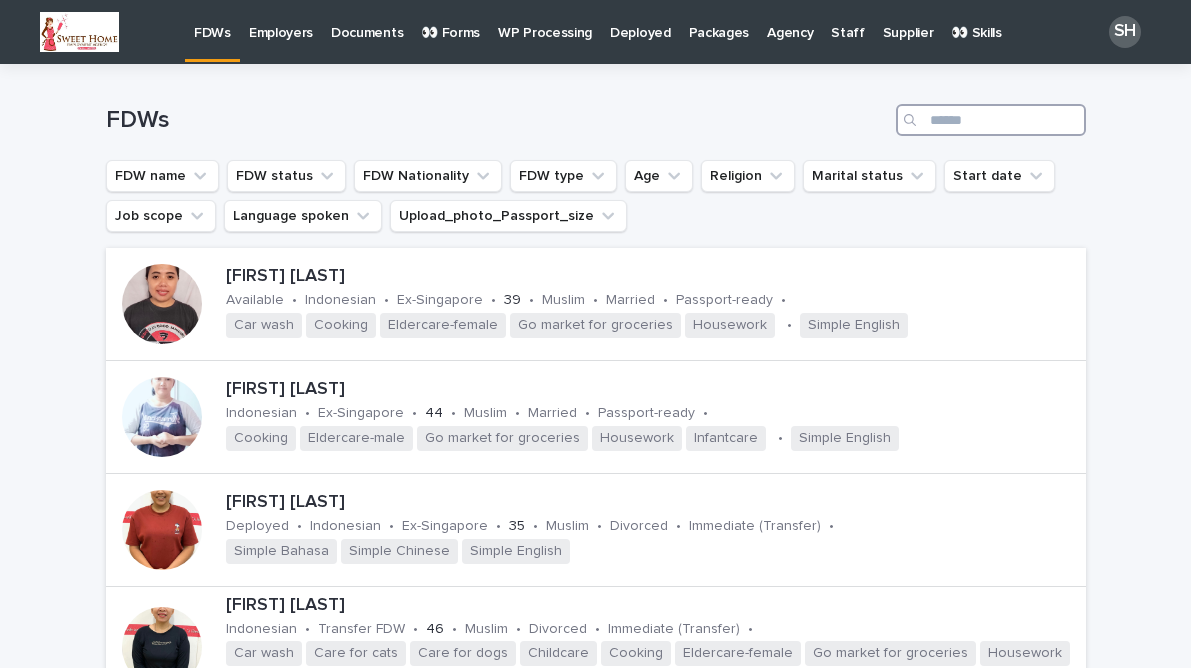 click at bounding box center (991, 120) 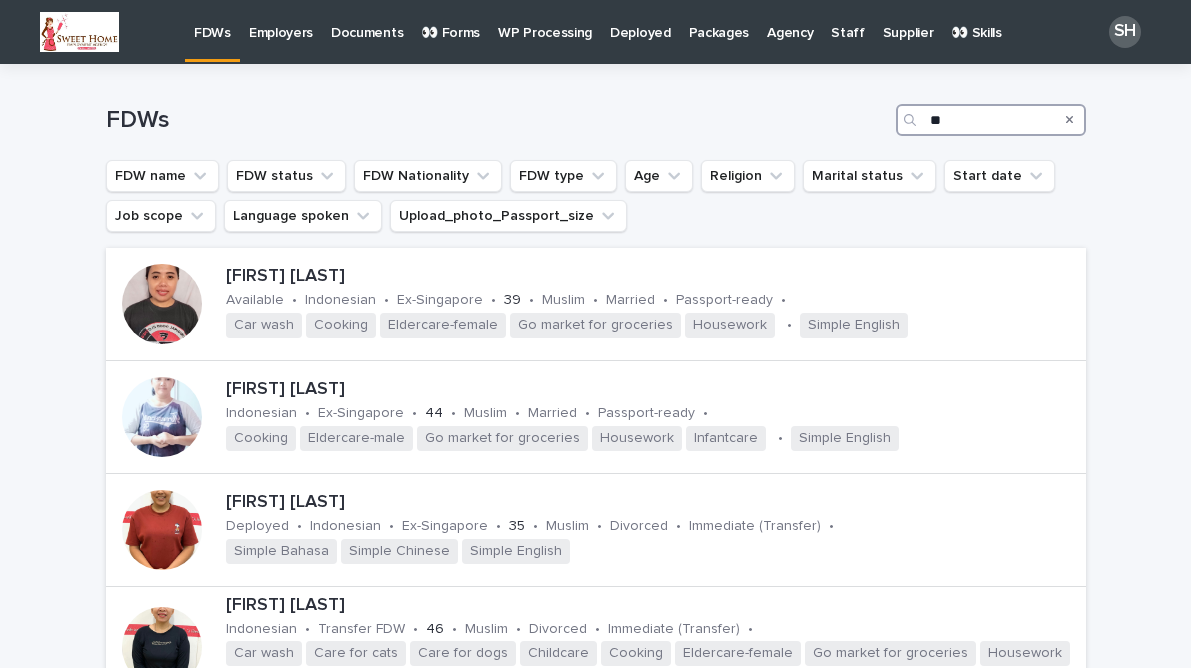 type on "***" 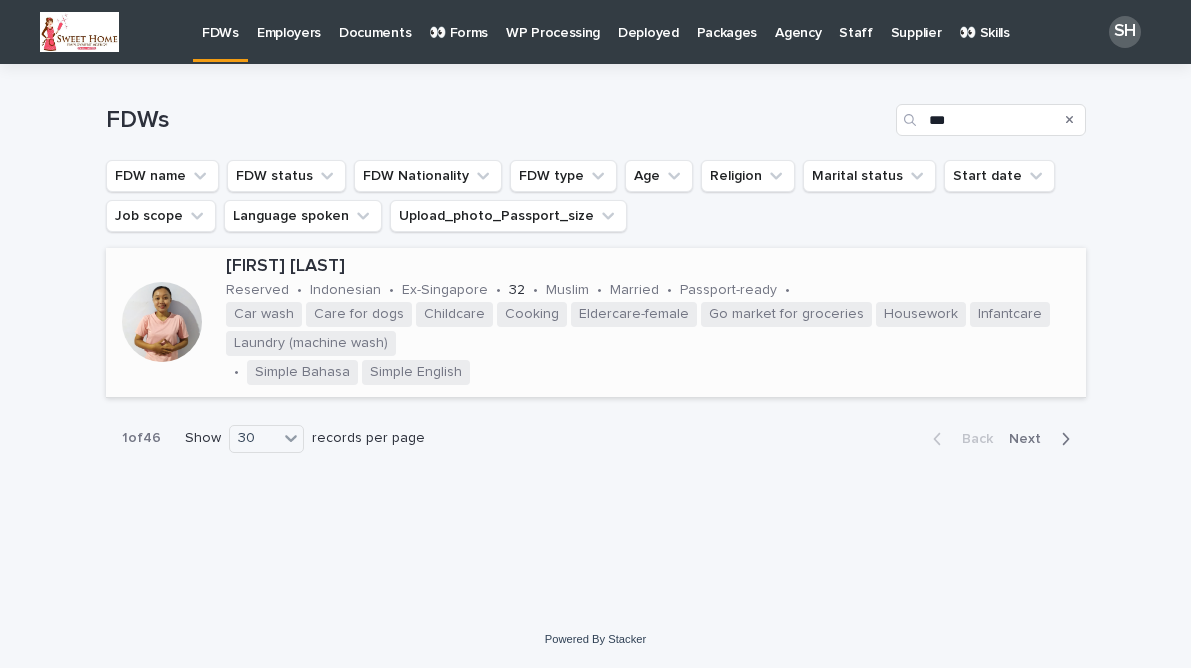 click at bounding box center (162, 322) 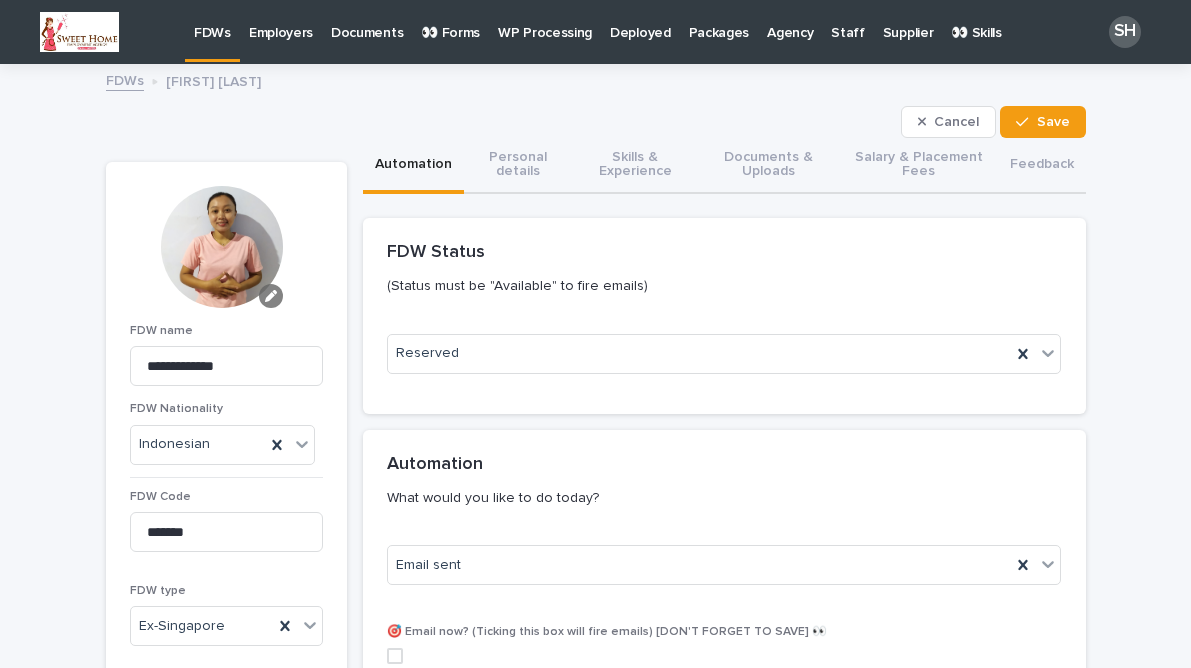 click 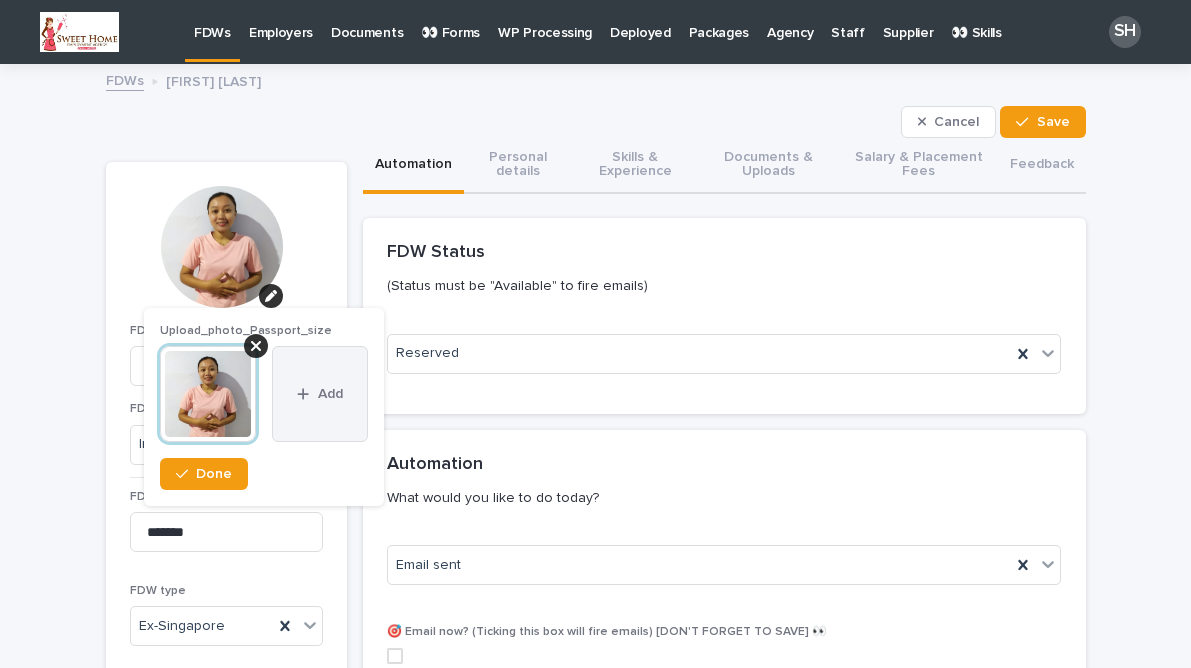 click on "Add" at bounding box center (320, 394) 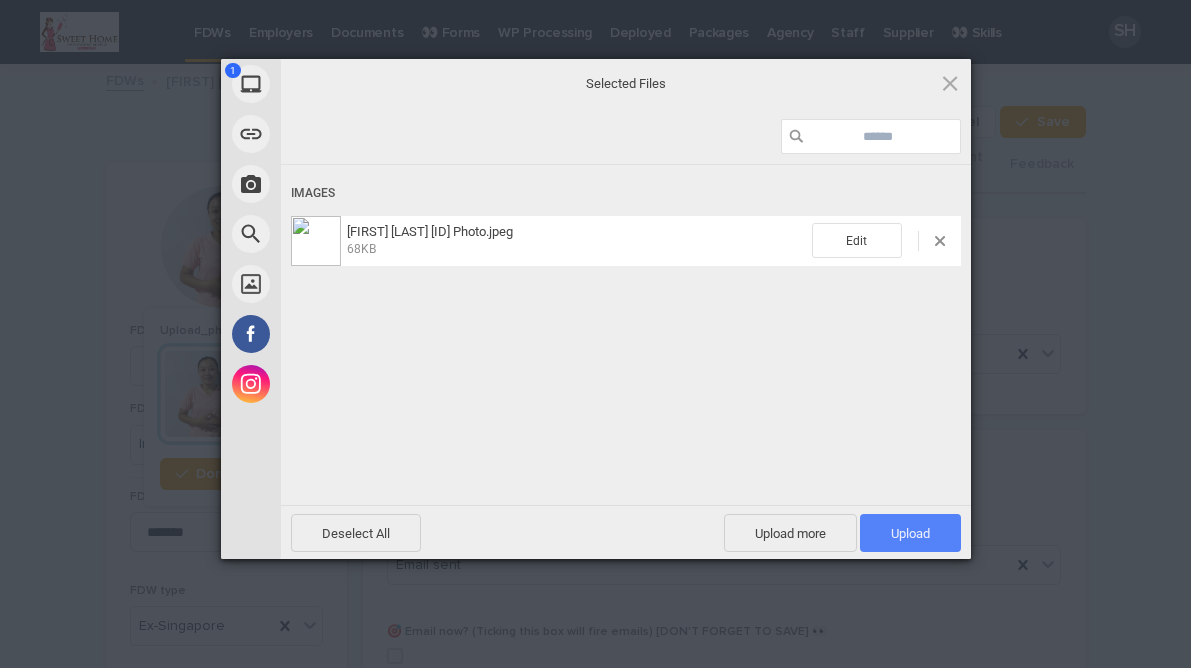 click on "Upload
1" at bounding box center (910, 533) 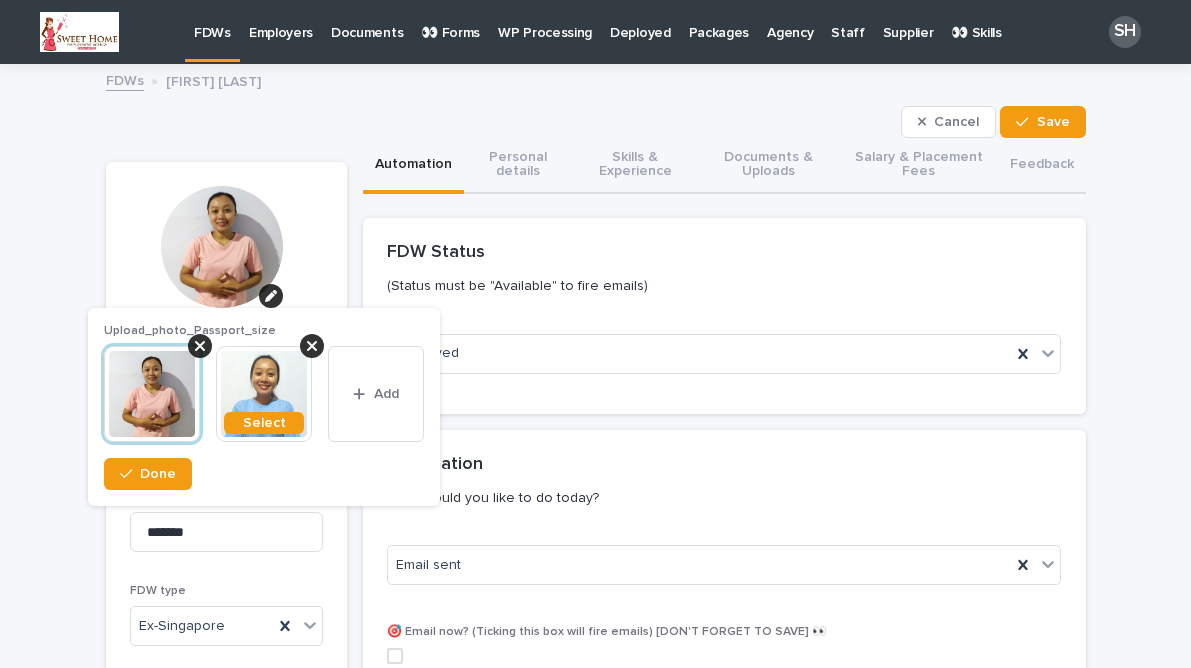 click at bounding box center (264, 394) 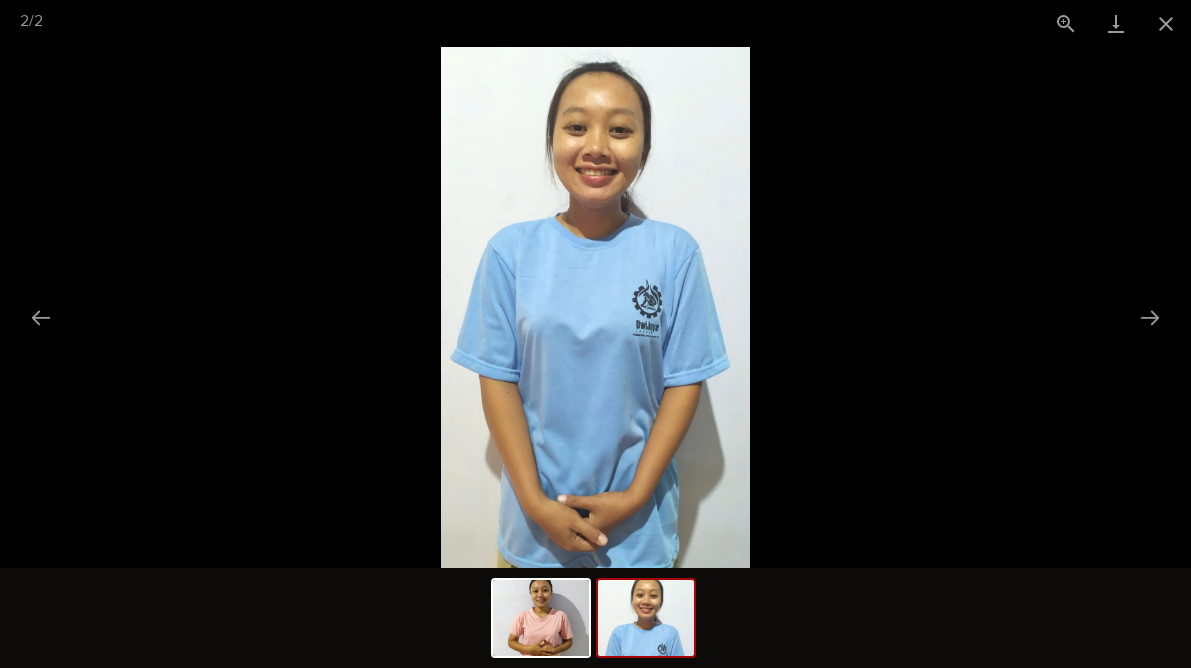 click at bounding box center (595, 307) 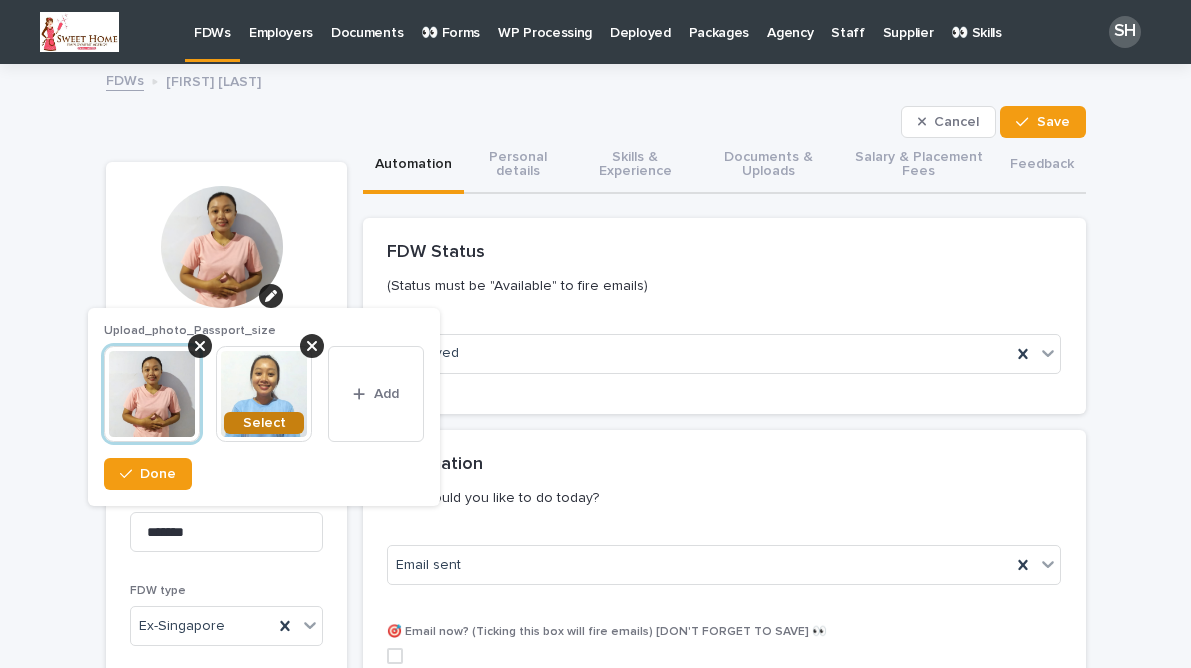 click on "Select" at bounding box center [264, 423] 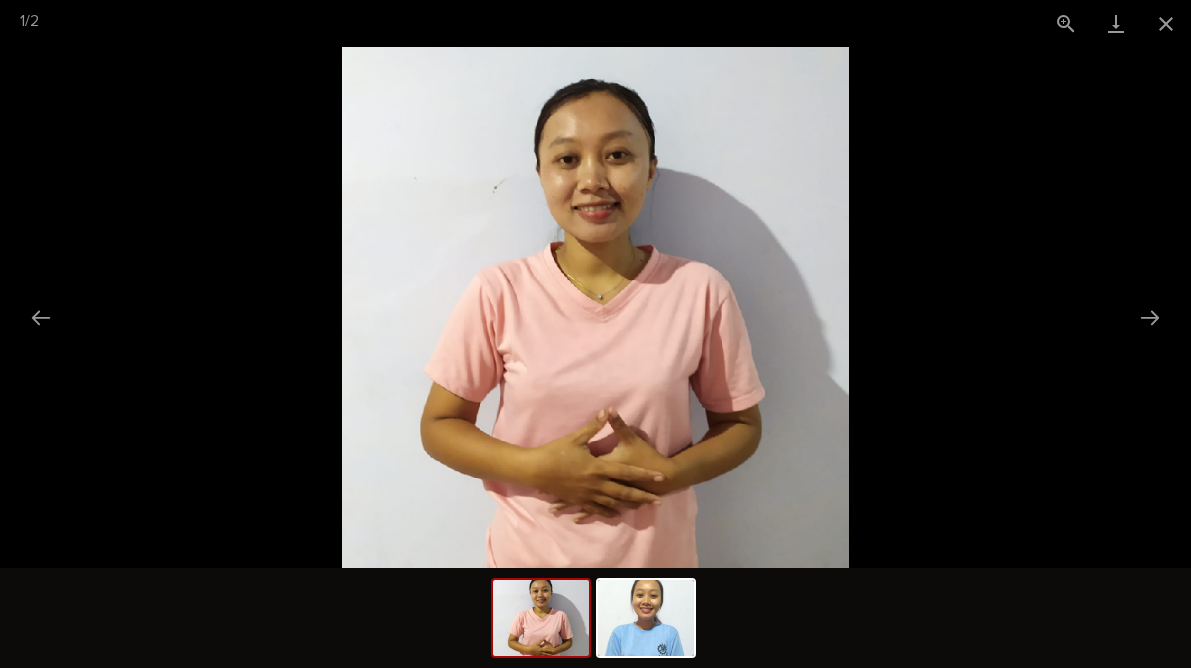 click at bounding box center (596, 307) 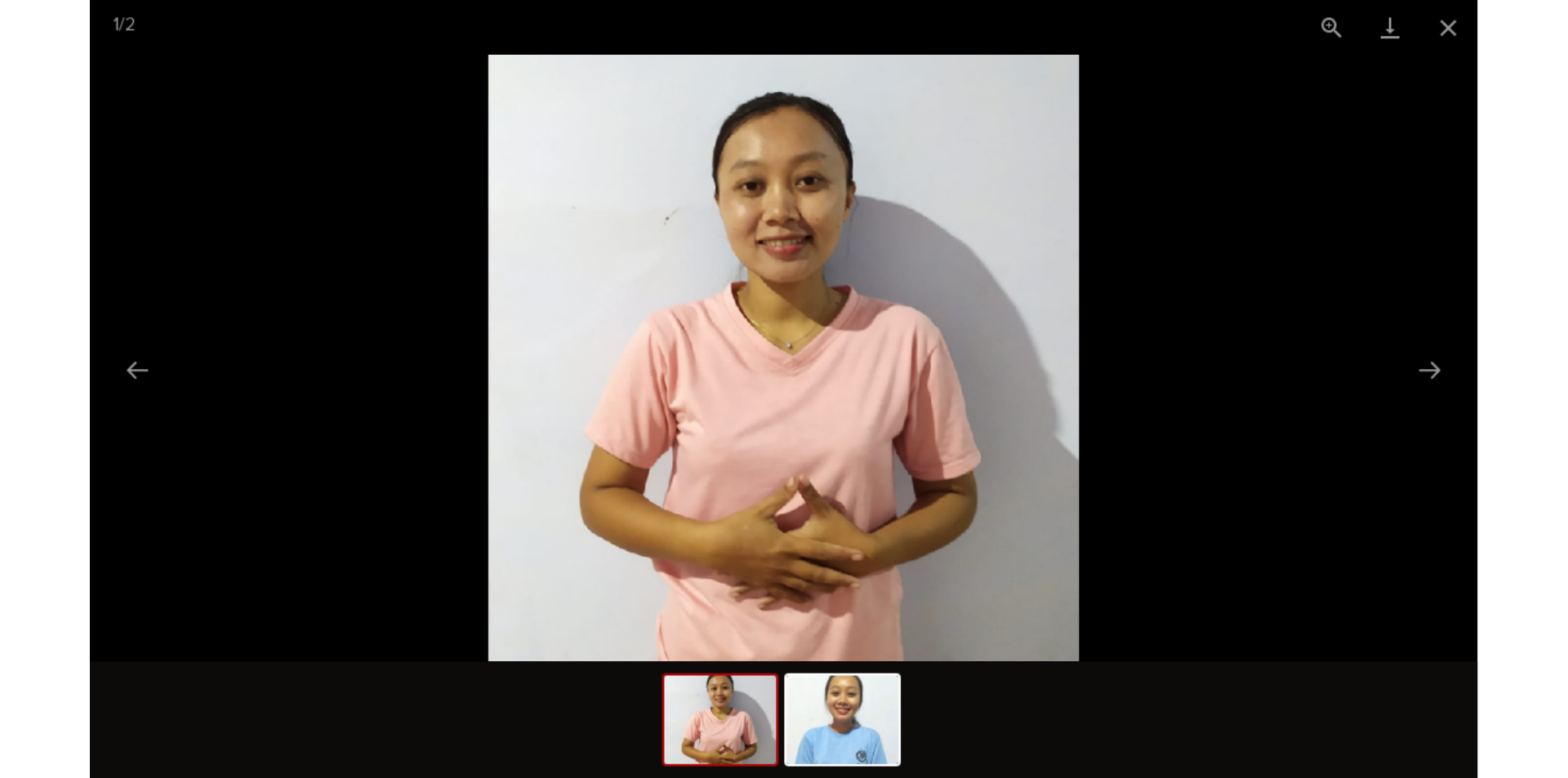scroll, scrollTop: 0, scrollLeft: 0, axis: both 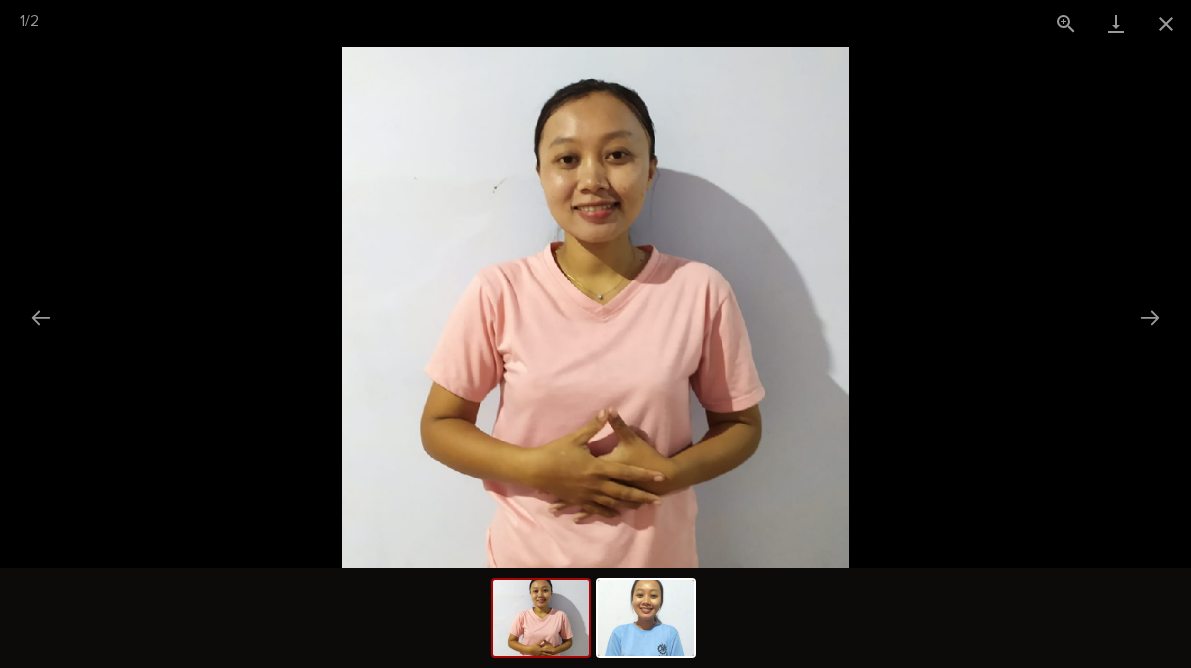 click at bounding box center (595, 307) 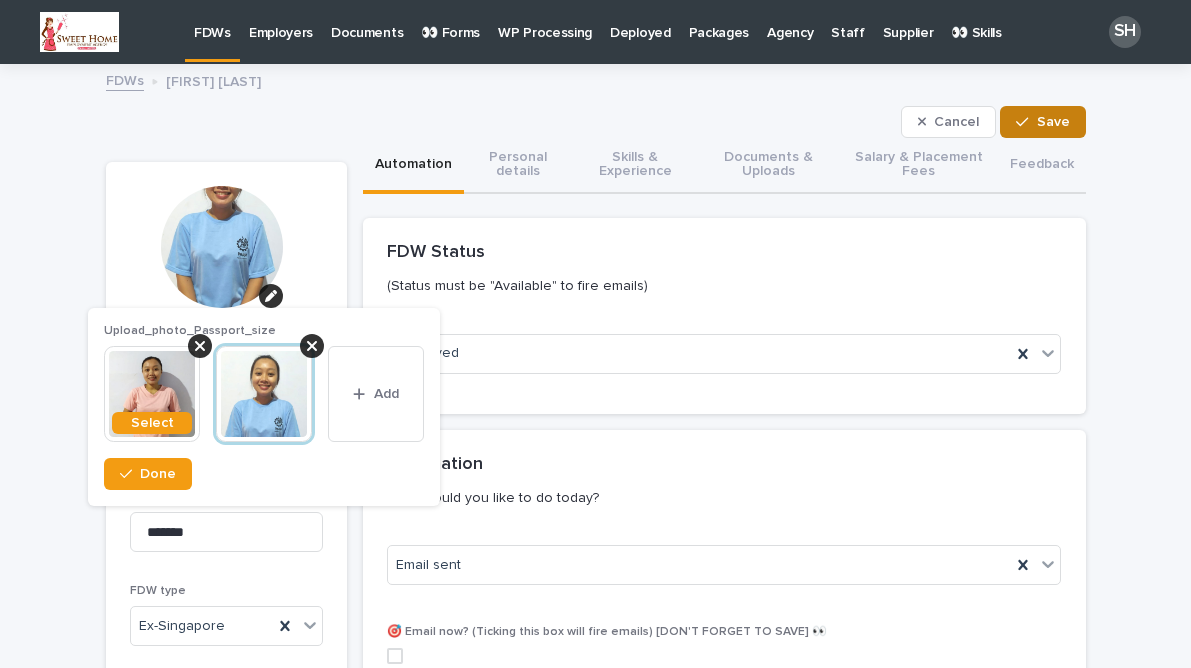 click on "Save" at bounding box center (1042, 122) 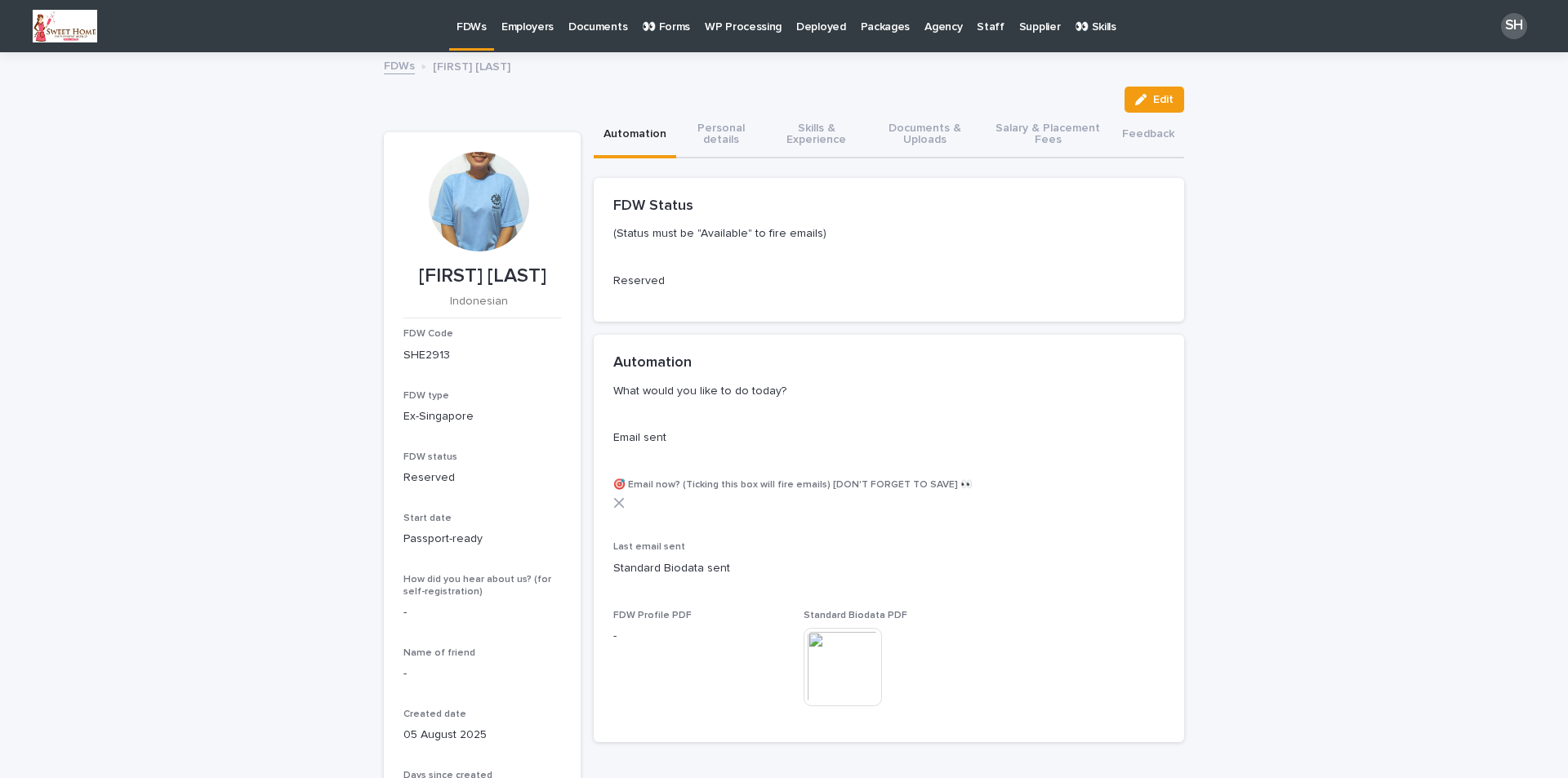 click on "FDWs" at bounding box center (471, 17) 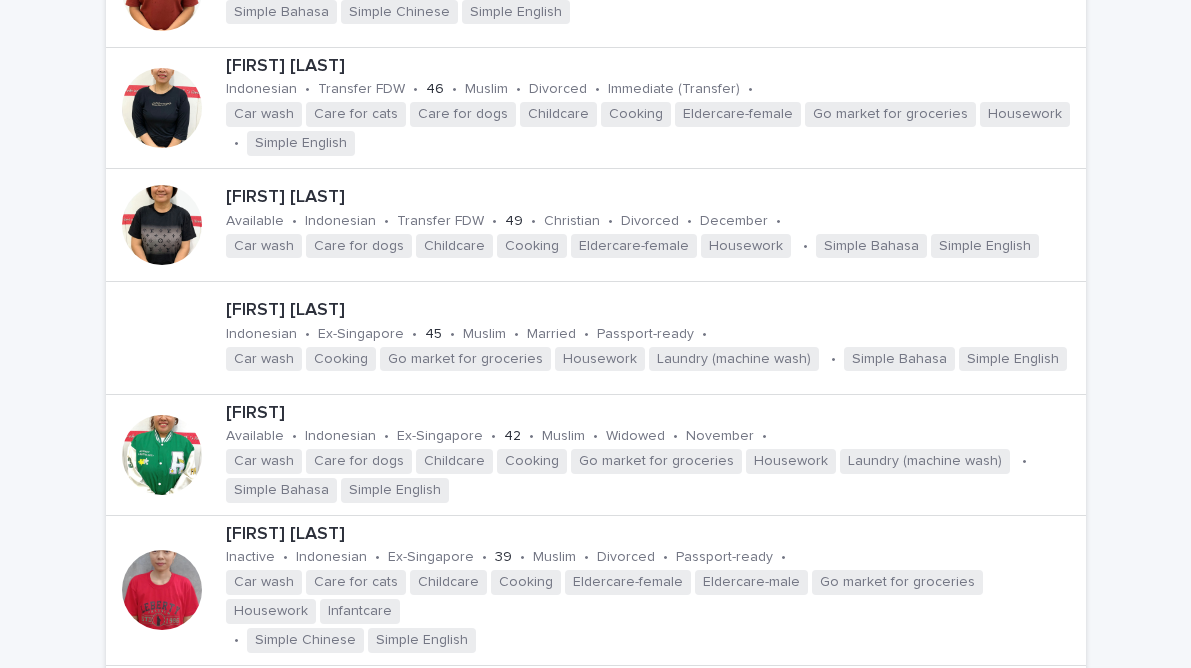 scroll, scrollTop: 700, scrollLeft: 0, axis: vertical 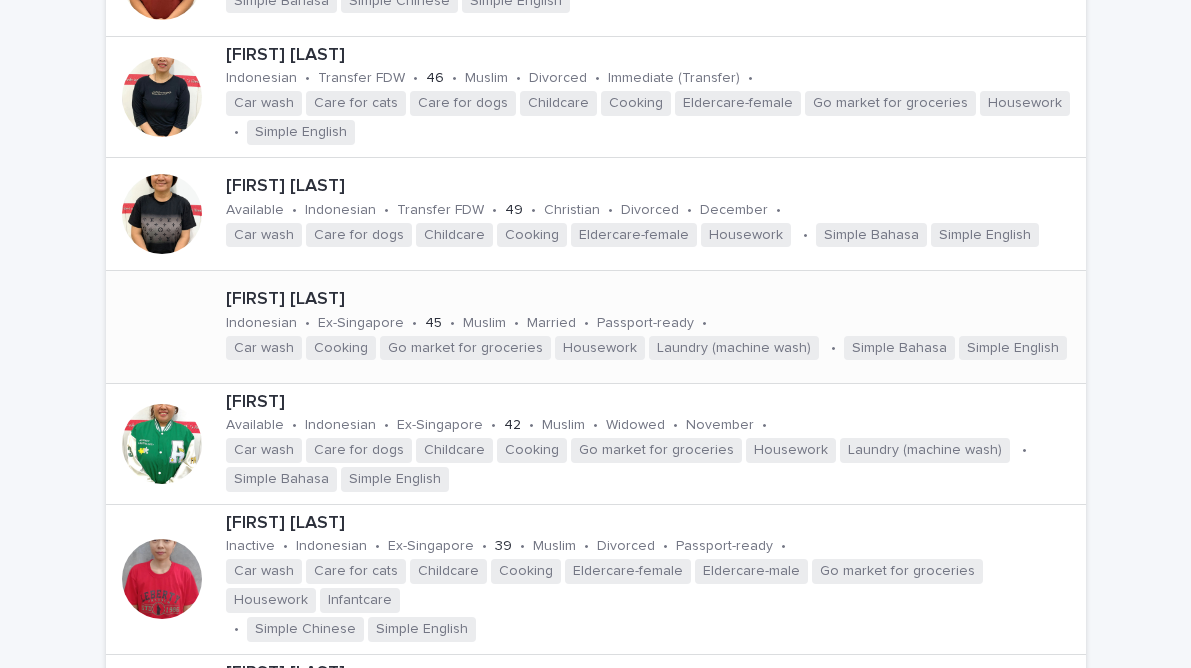 click on "[FIRST] [LAST]" at bounding box center [652, 300] 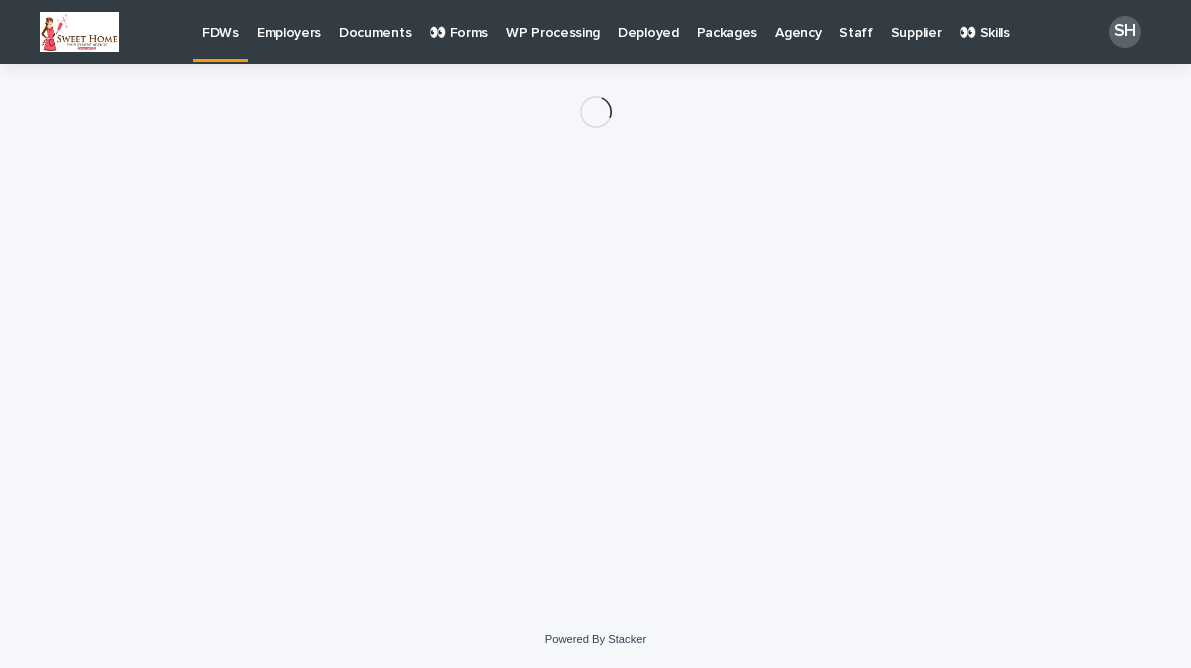 scroll, scrollTop: 0, scrollLeft: 0, axis: both 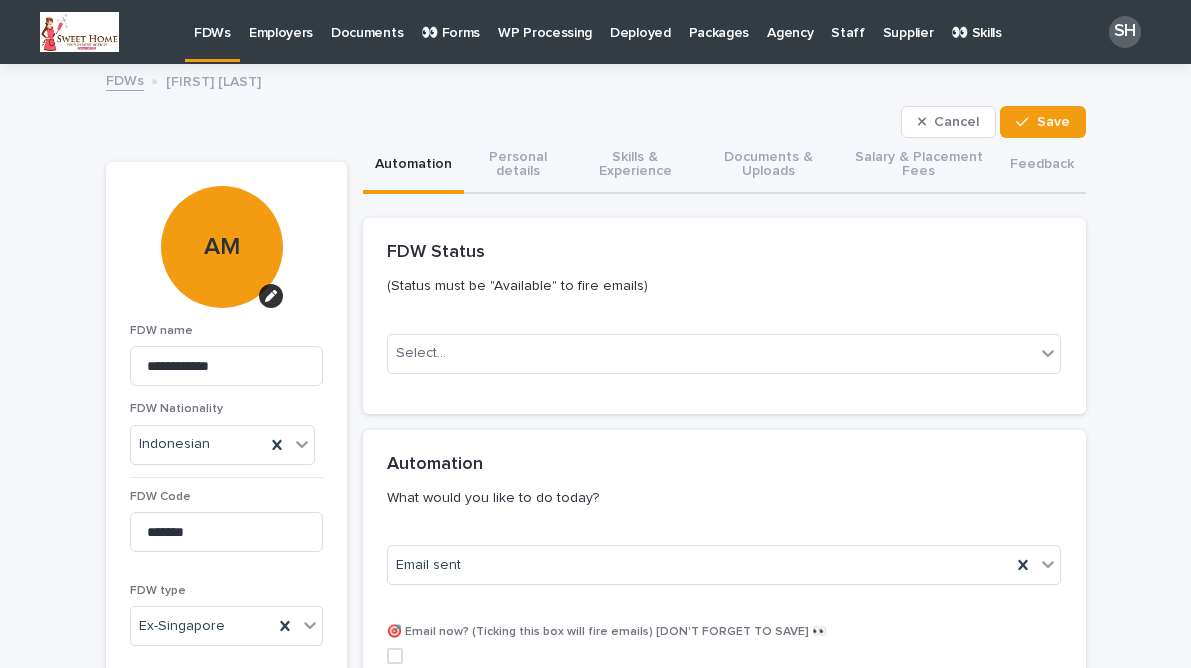 click on "FDWs" at bounding box center (212, 21) 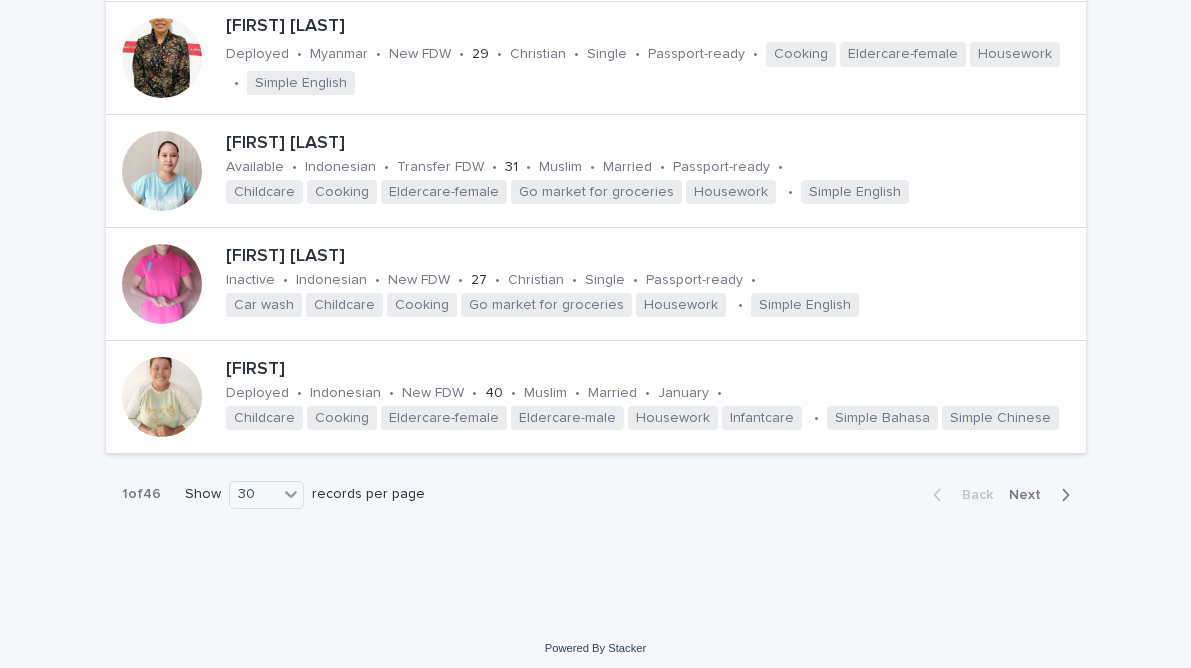 scroll, scrollTop: 3425, scrollLeft: 0, axis: vertical 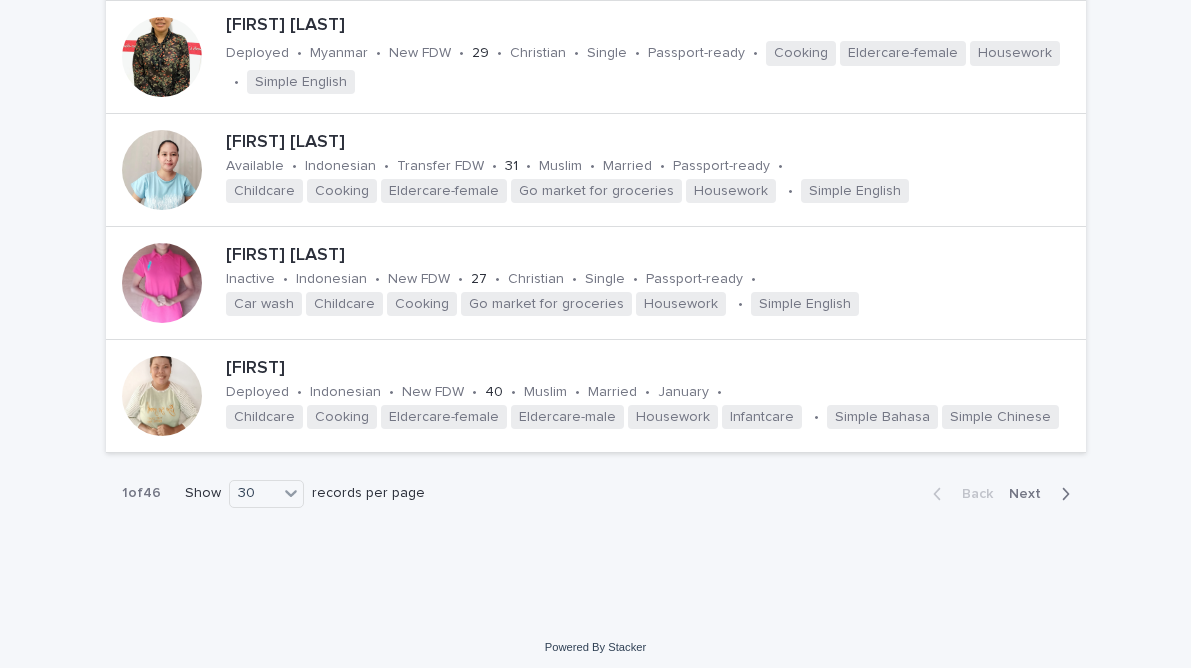 click at bounding box center (1061, 494) 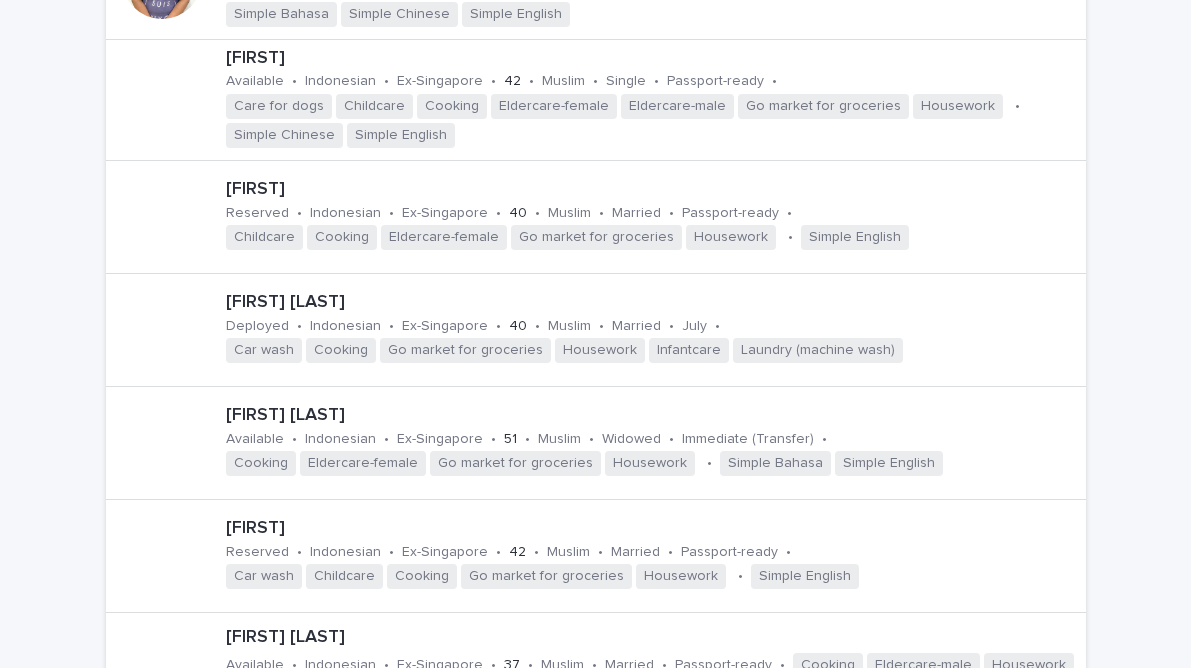 scroll, scrollTop: 1064, scrollLeft: 0, axis: vertical 